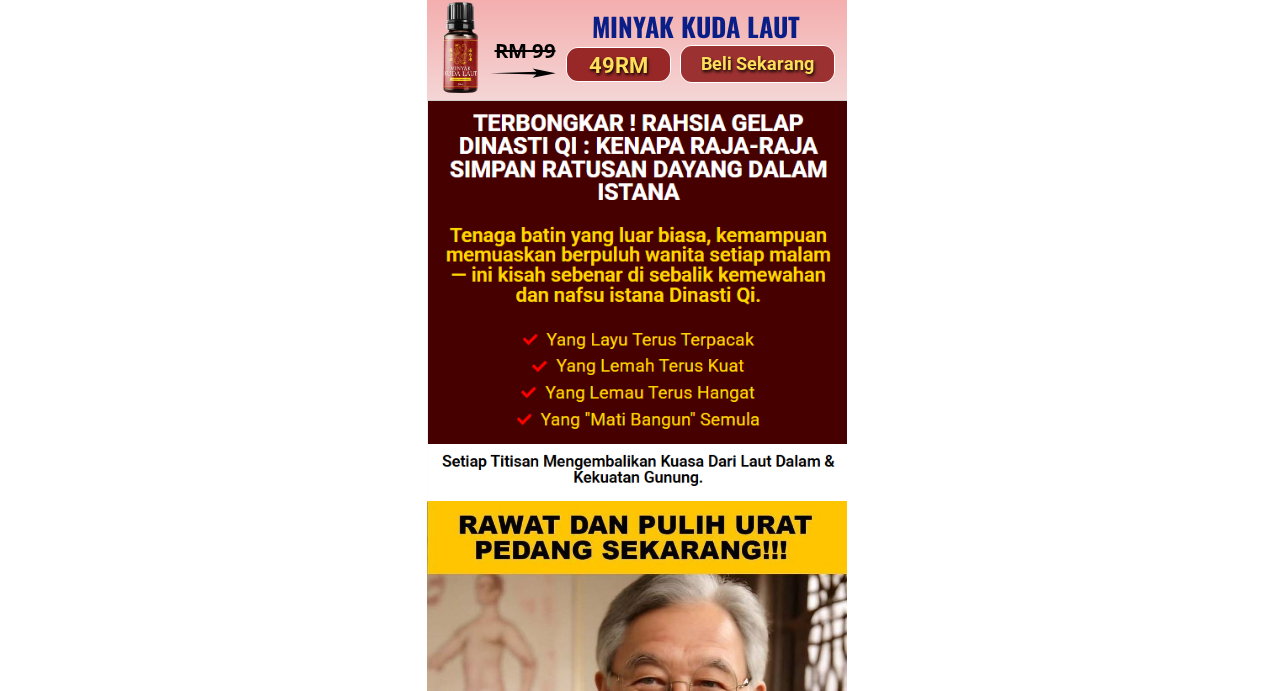 scroll, scrollTop: 0, scrollLeft: 0, axis: both 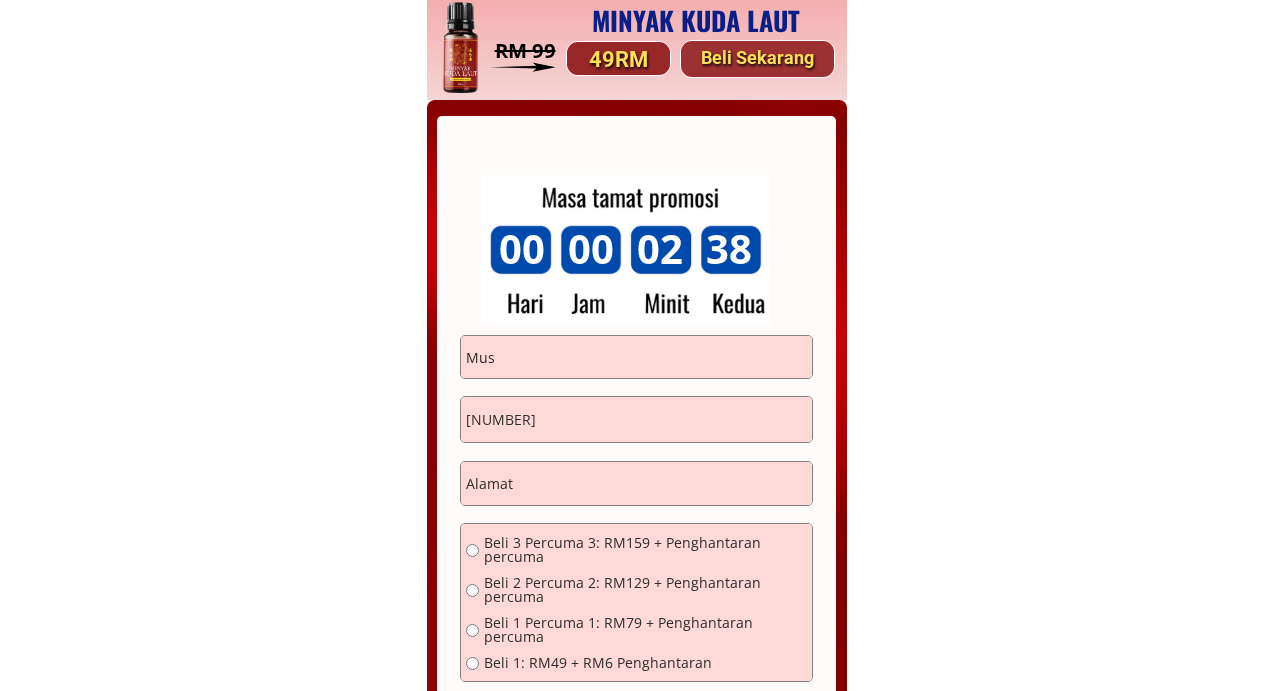 click on "Mus" at bounding box center (636, 357) 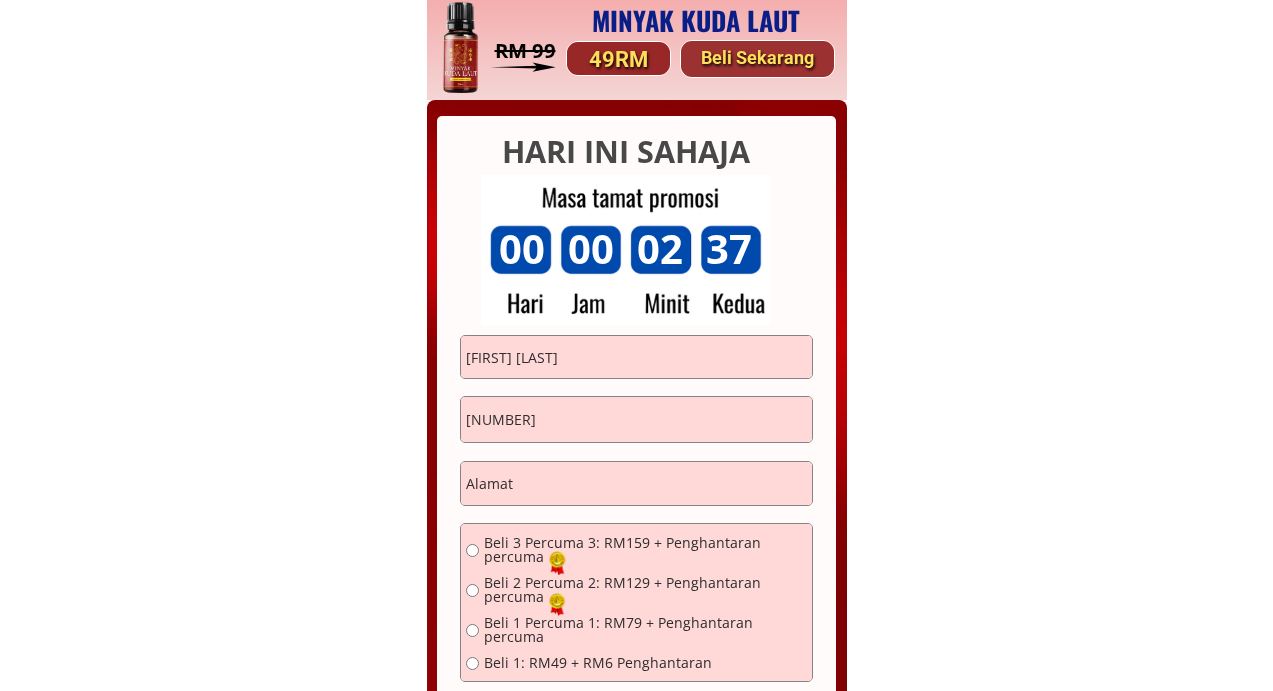 type on "[FIRST] [LAST]" 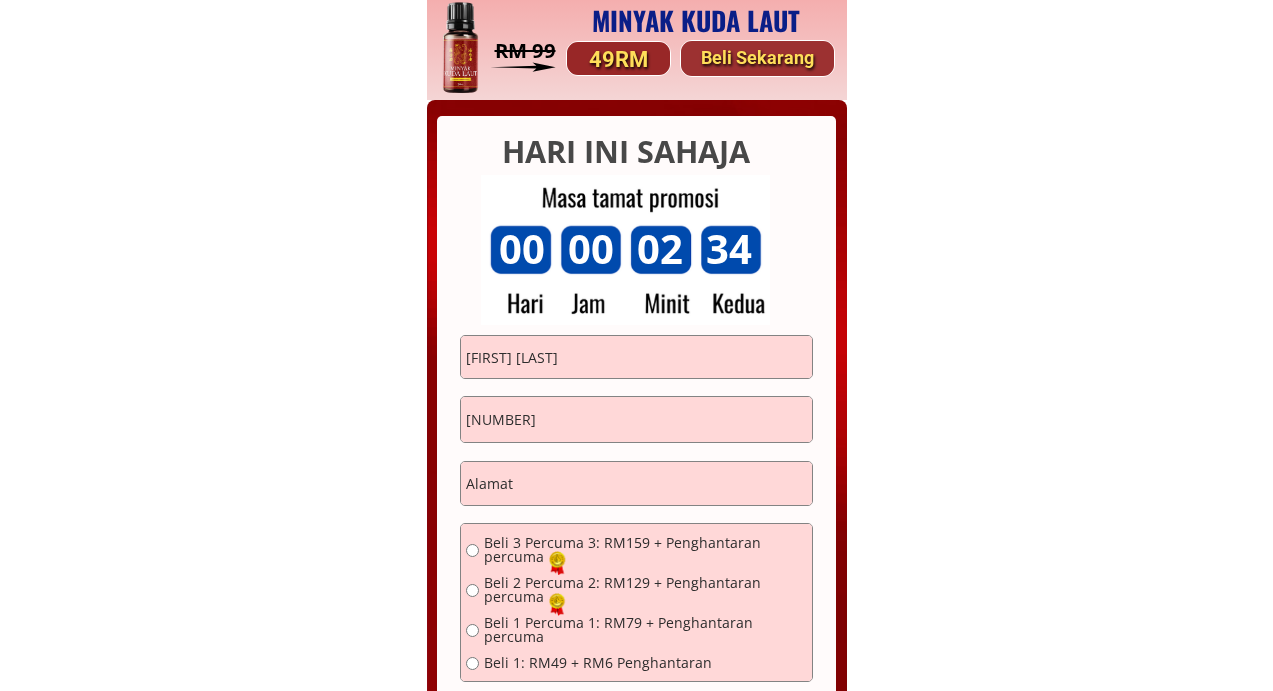 click on "193661307" at bounding box center (636, 420) 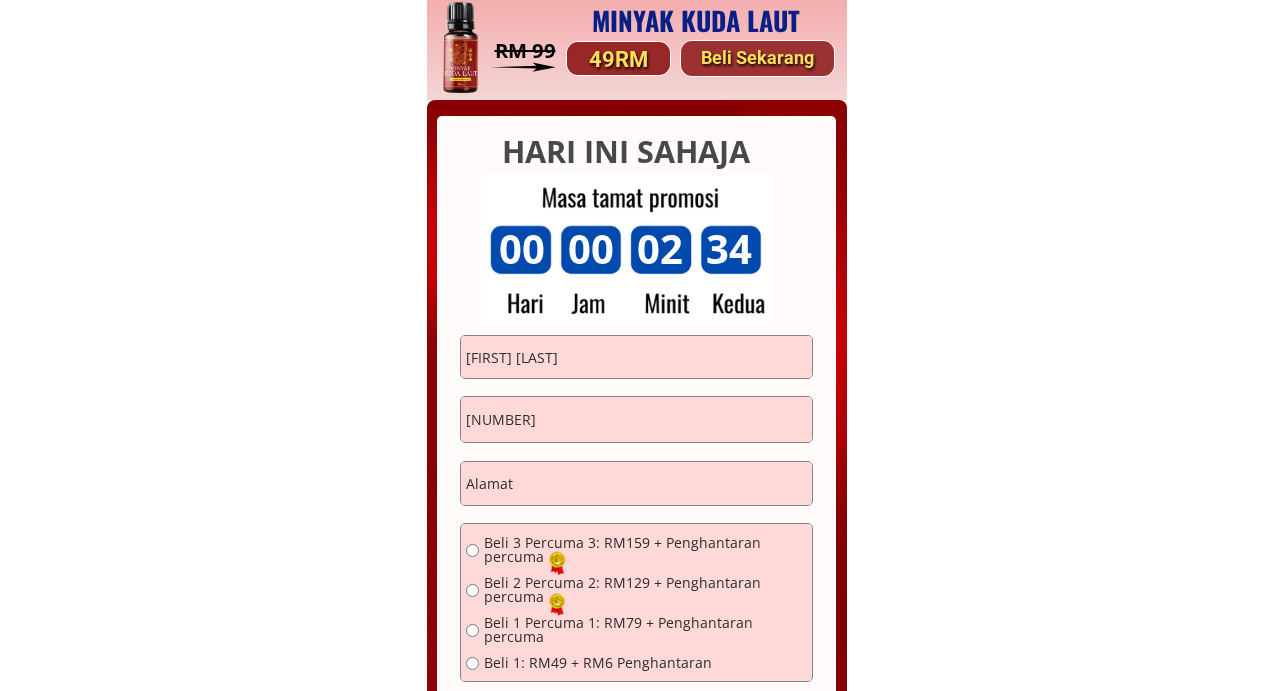 paste on "[PHONE]" 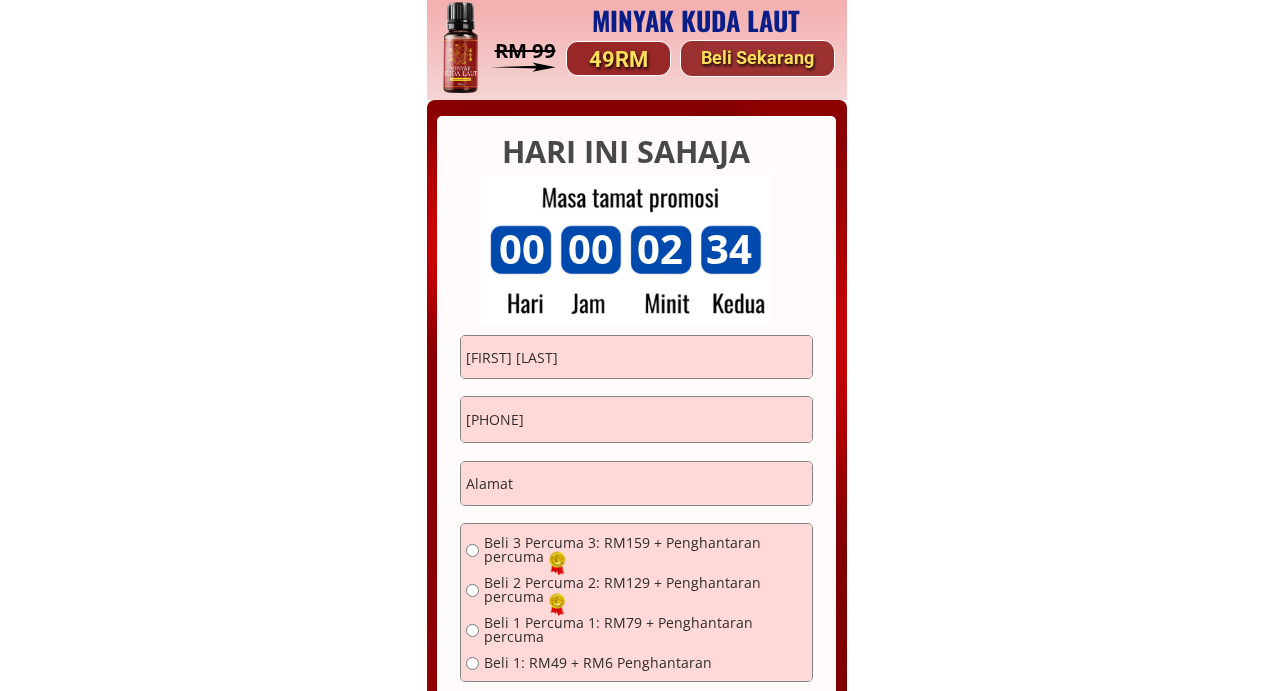 type on "[PHONE]" 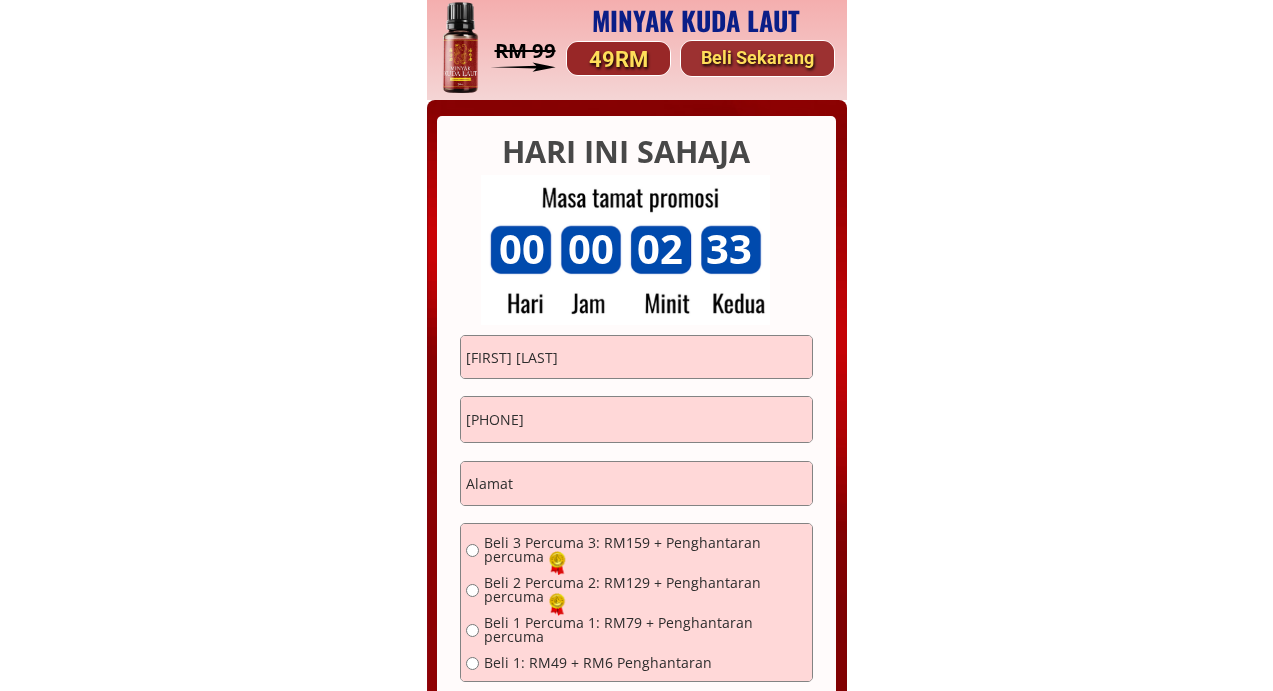 click at bounding box center (636, 484) 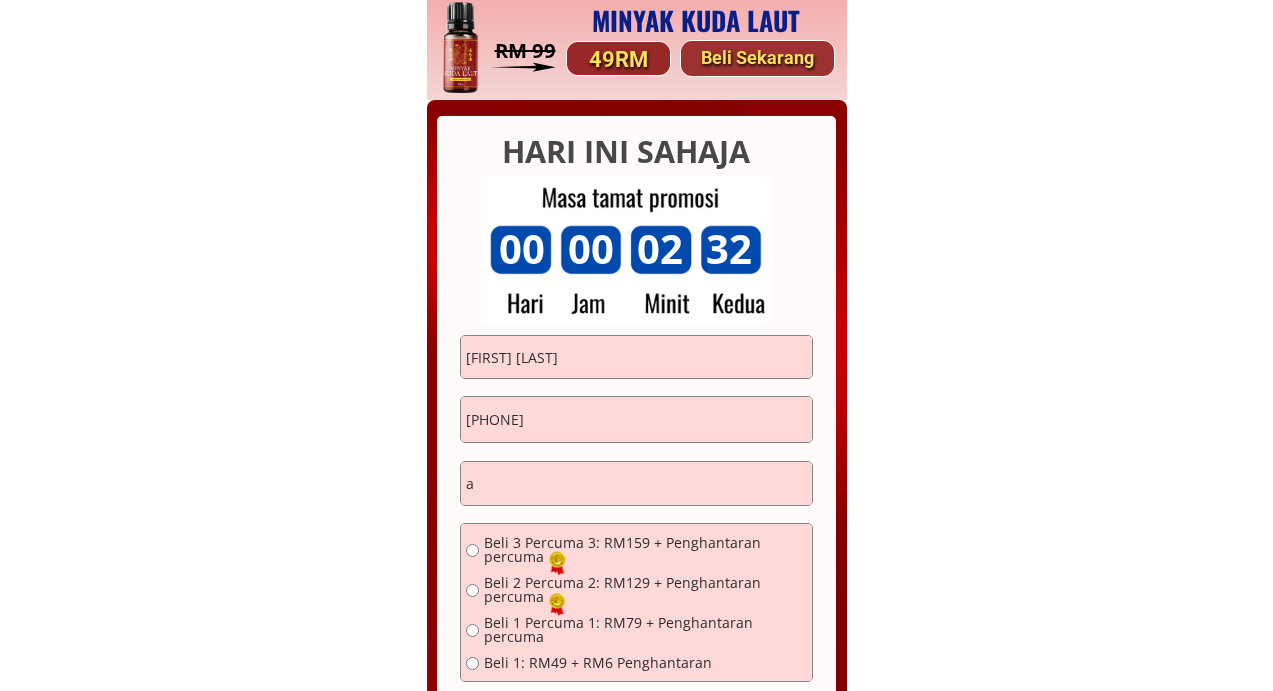 type on "a" 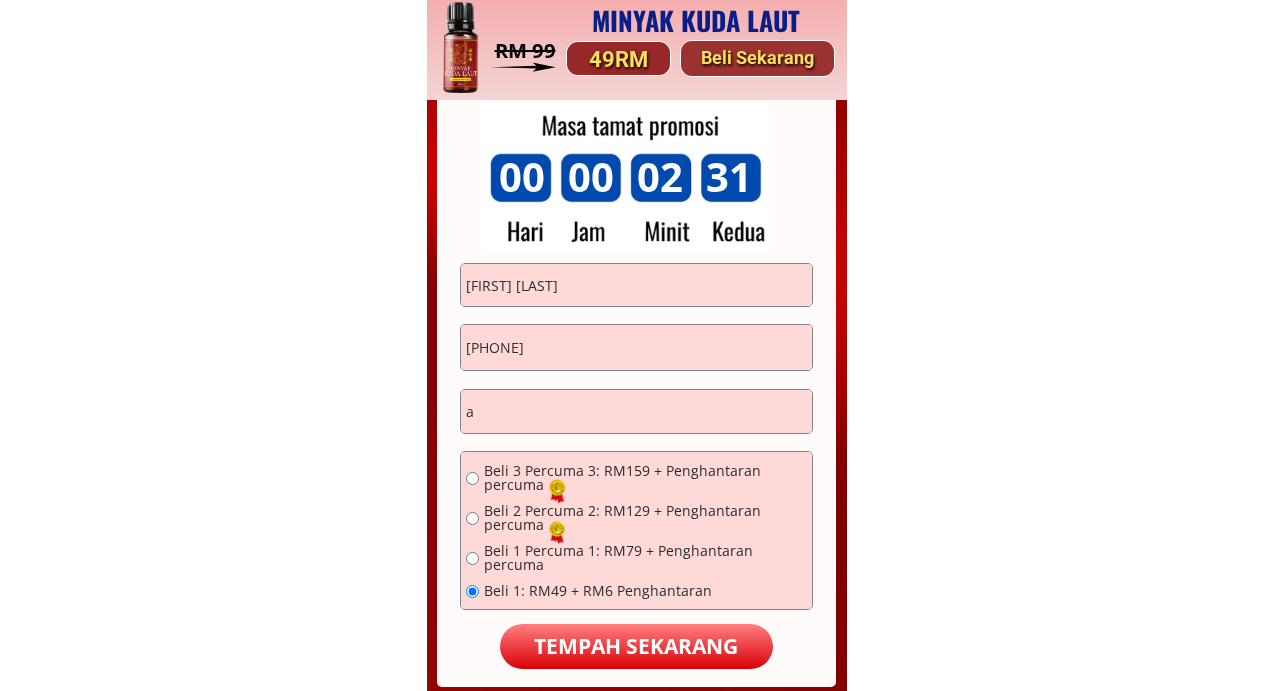 scroll, scrollTop: 15590, scrollLeft: 0, axis: vertical 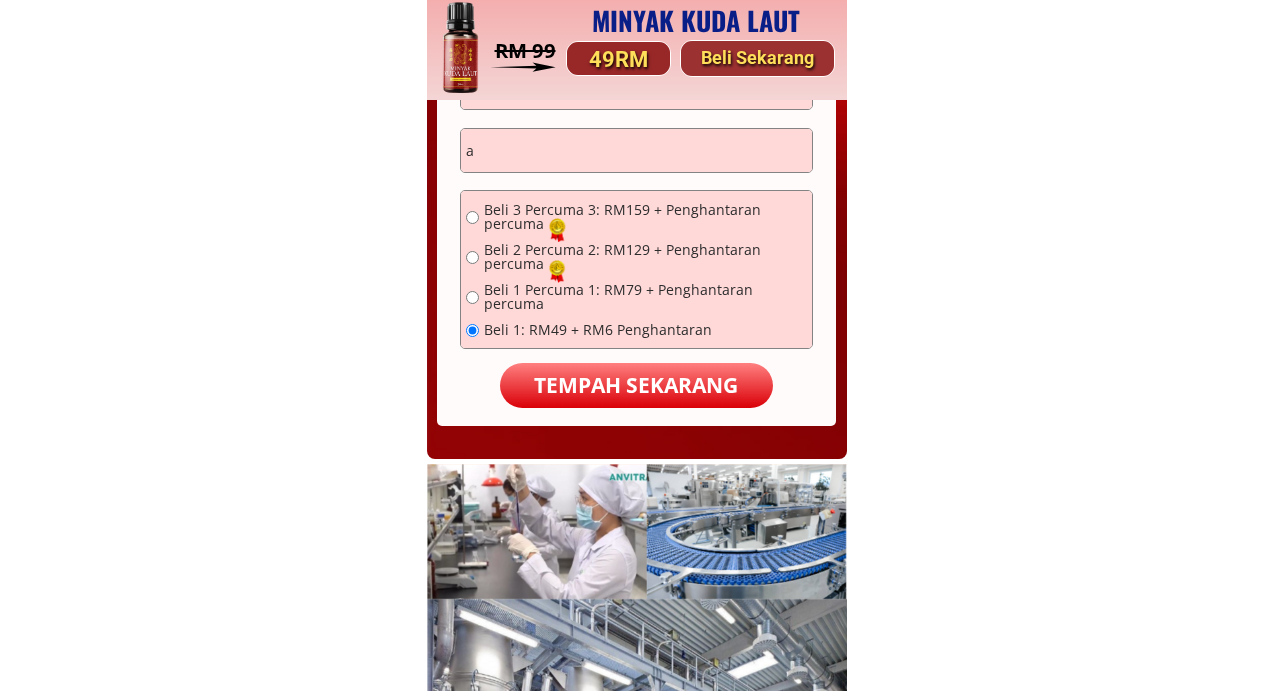 click on "TEMPAH SEKARANG" at bounding box center (636, 386) 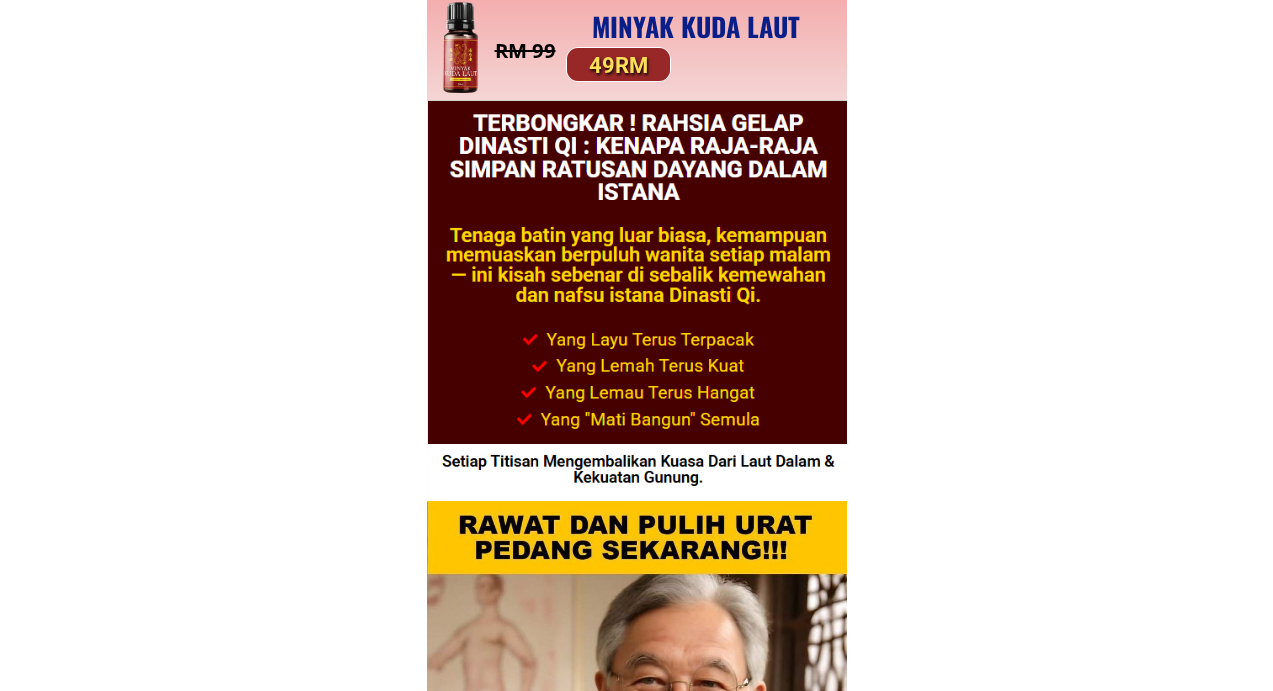 scroll, scrollTop: 0, scrollLeft: 0, axis: both 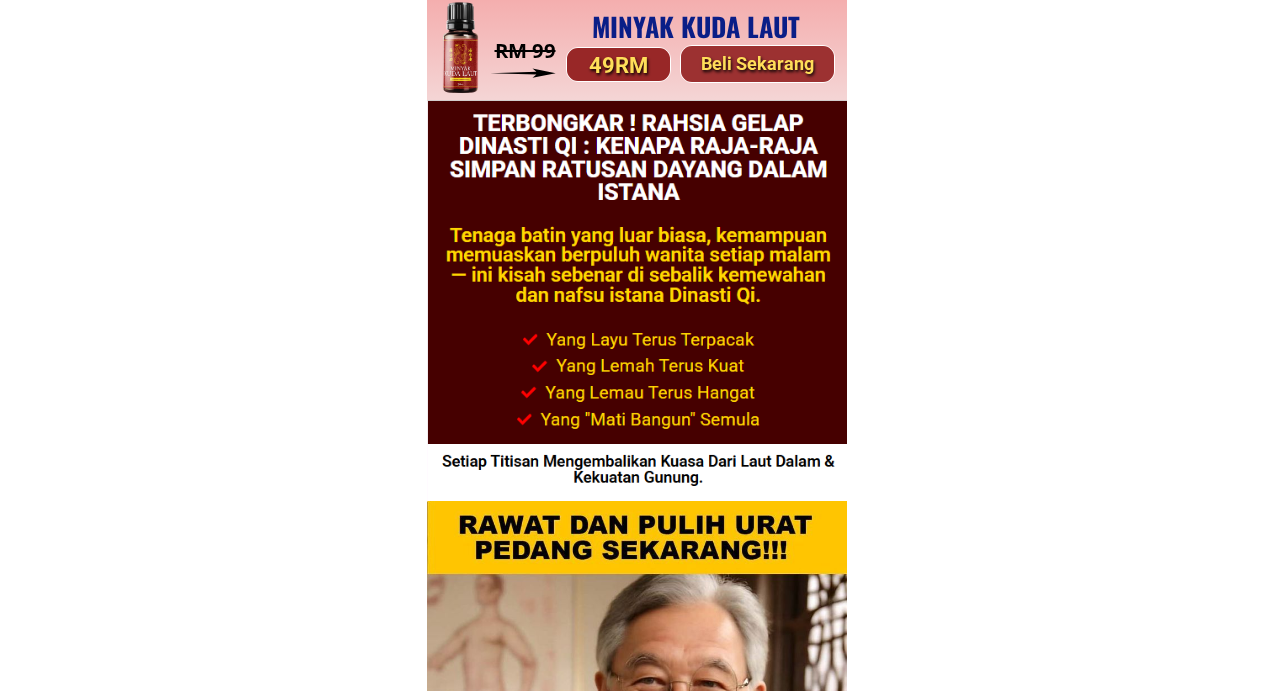 click on "Beli Sekarang" at bounding box center (757, 64) 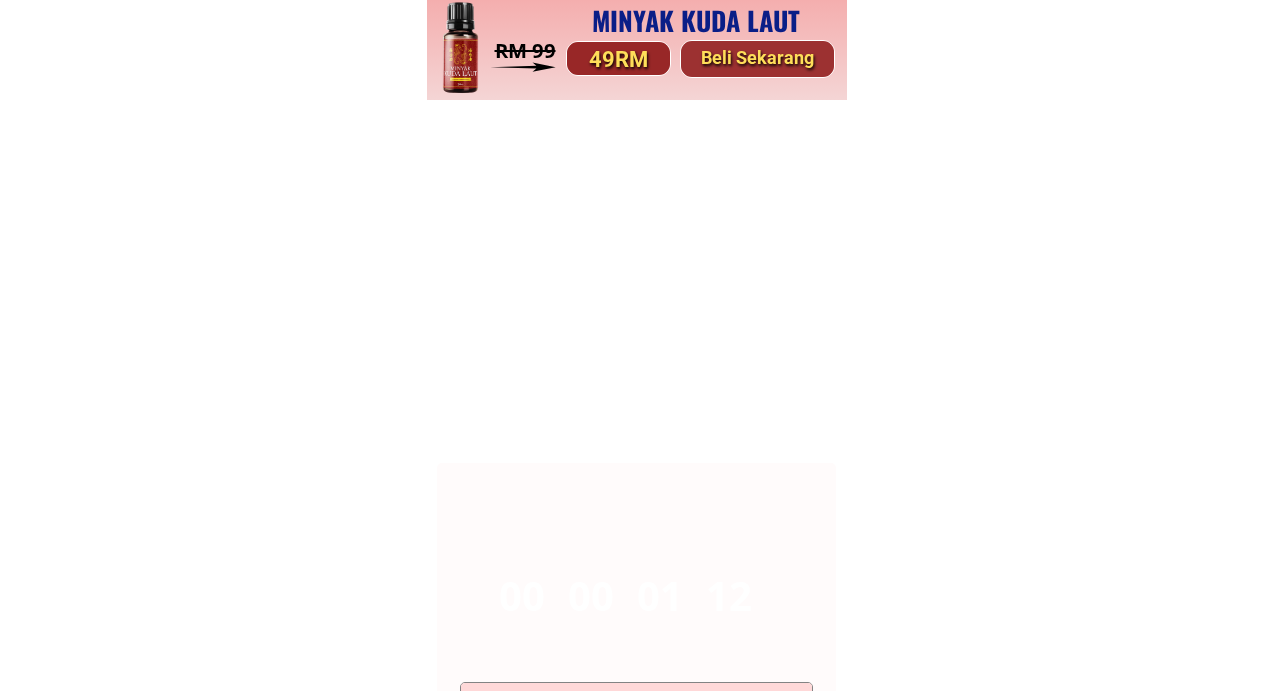 scroll, scrollTop: 15257, scrollLeft: 0, axis: vertical 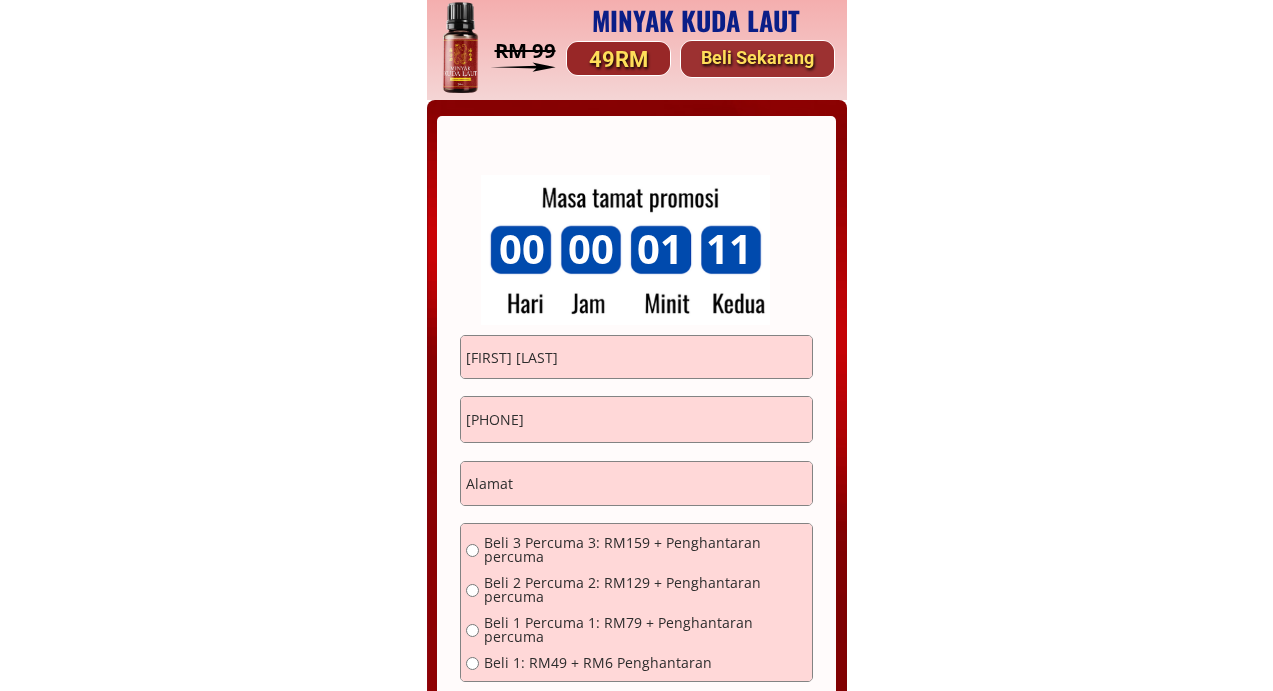 click on "[FIRST] [LAST]" at bounding box center [636, 357] 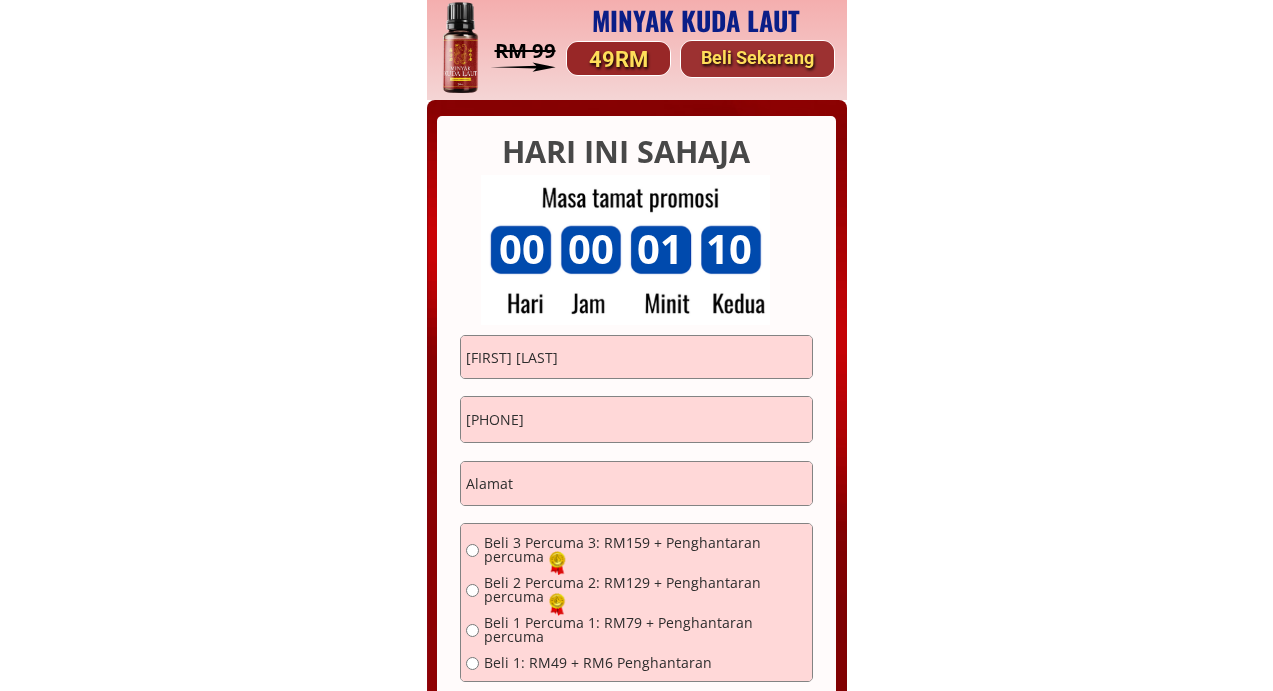 click on "[FIRST] [LAST]" at bounding box center (636, 357) 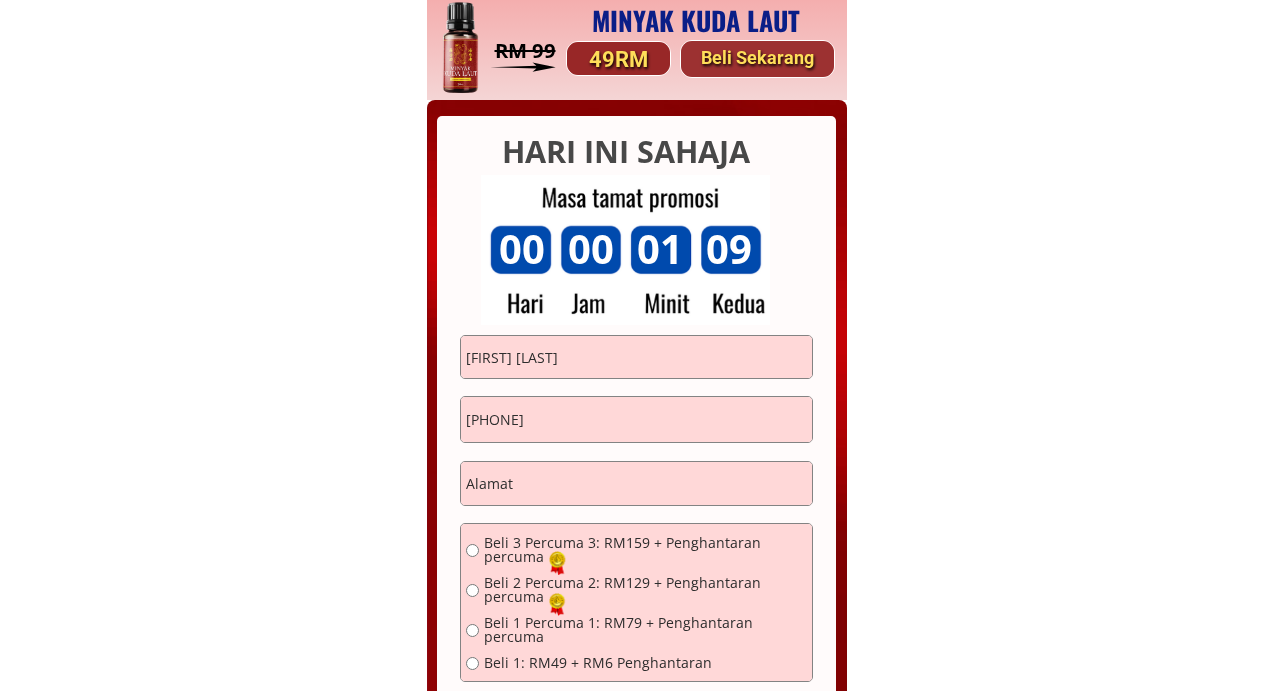 type on "[FIRST] [LAST]" 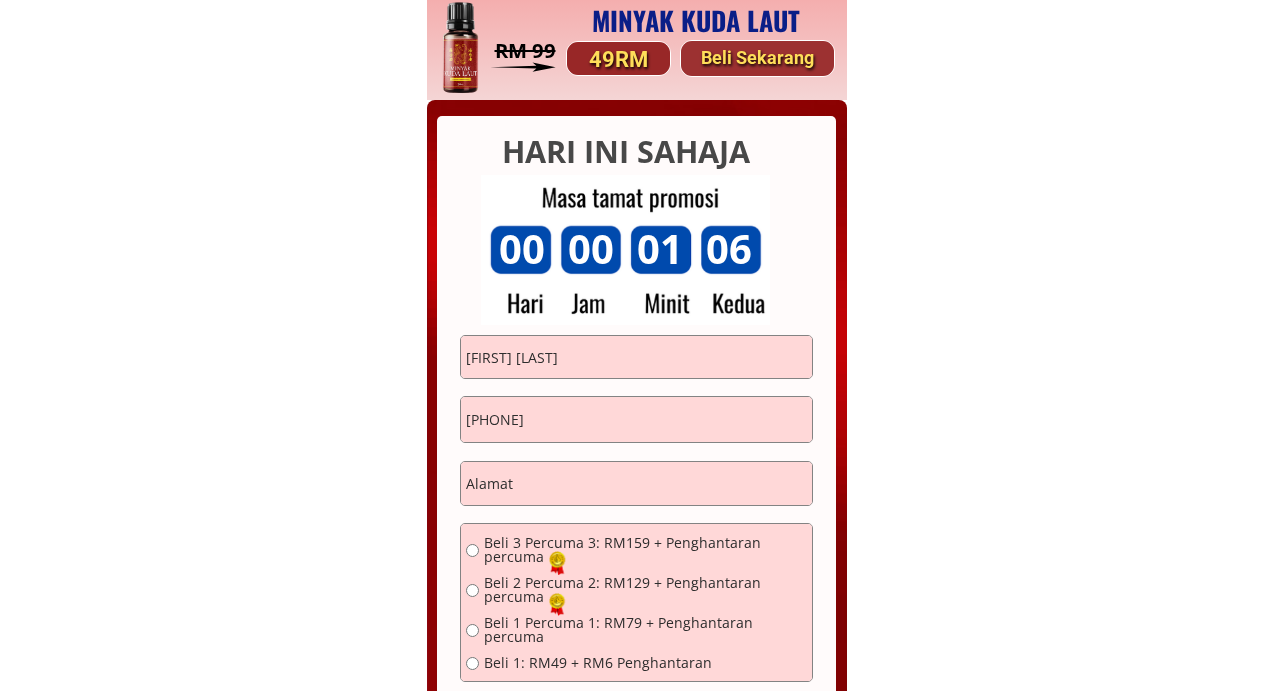 click on "[PHONE]" at bounding box center (636, 420) 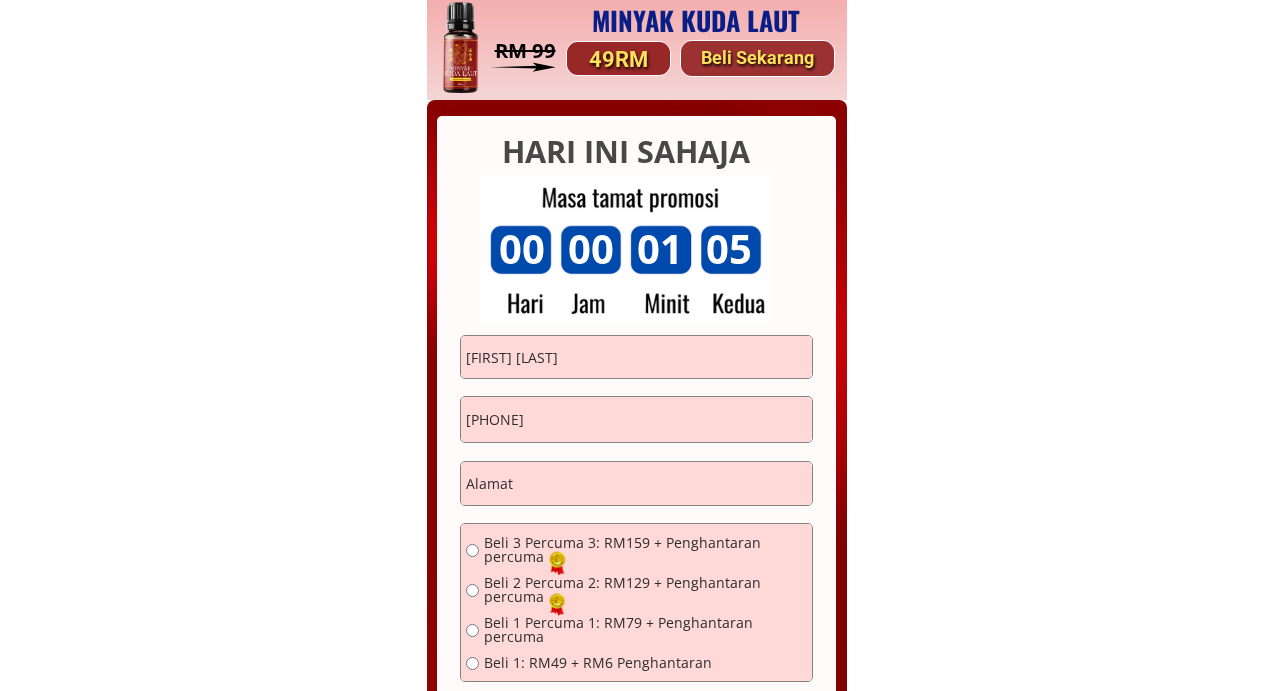 type on "[PHONE]" 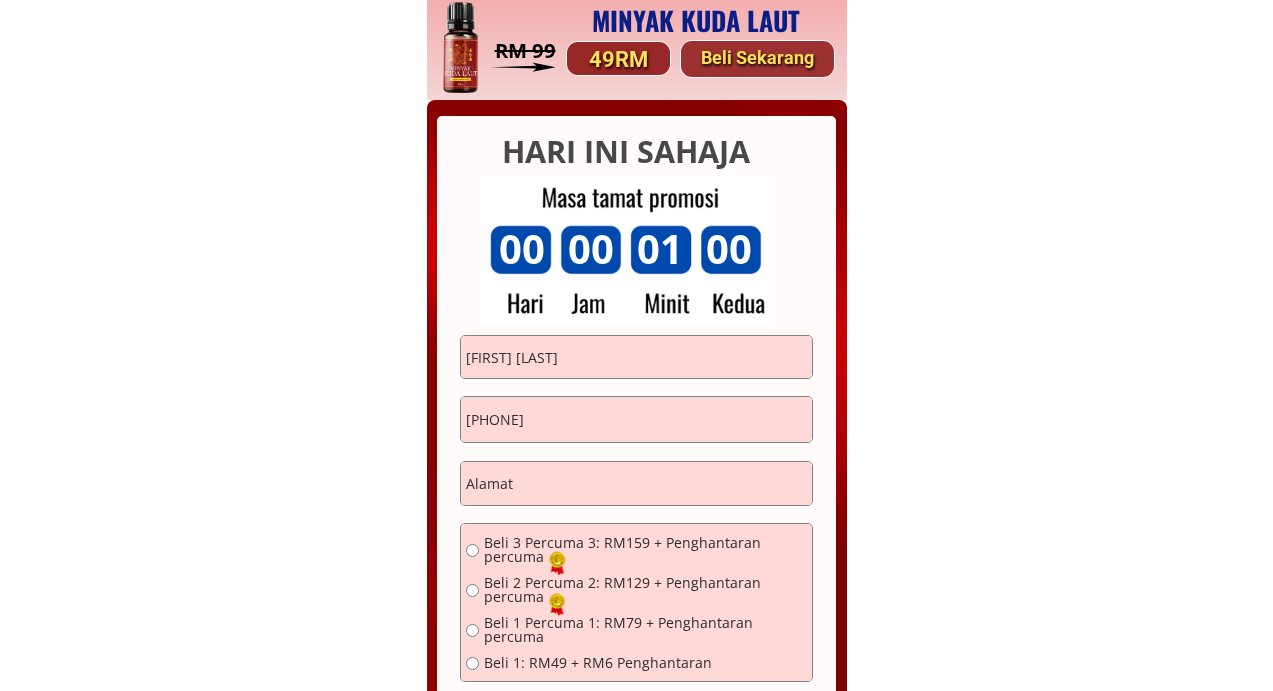 click at bounding box center (636, 484) 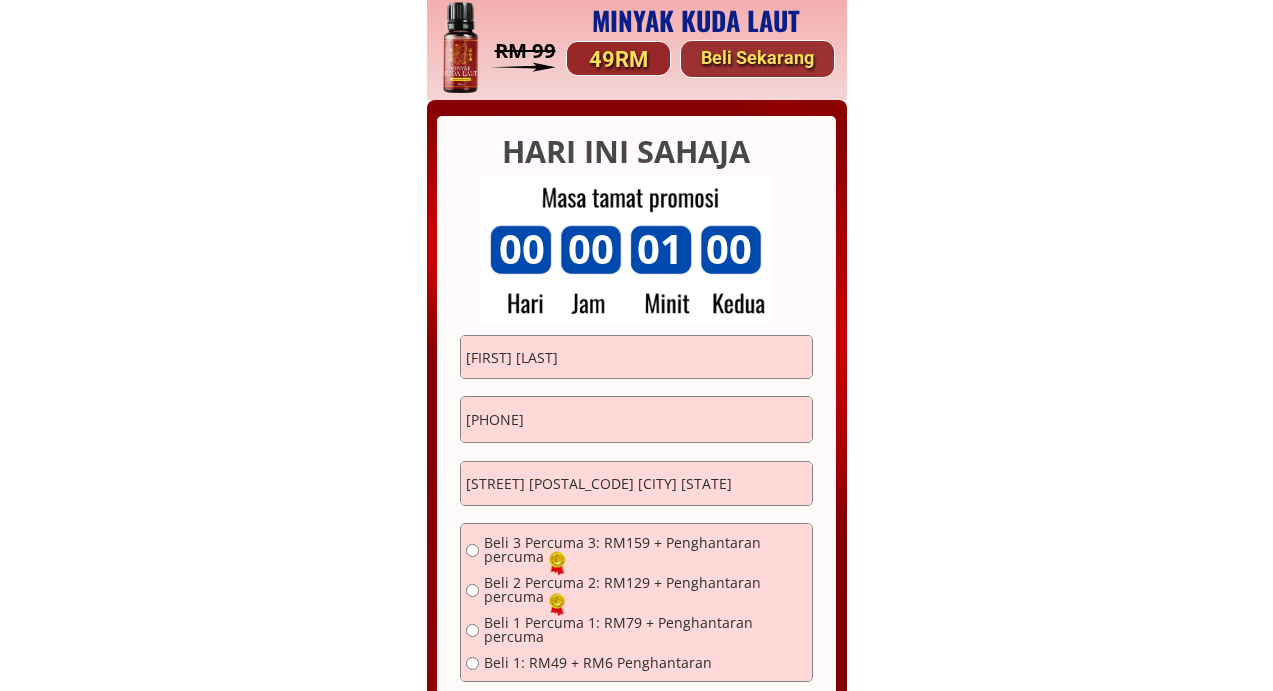 scroll, scrollTop: 0, scrollLeft: 66, axis: horizontal 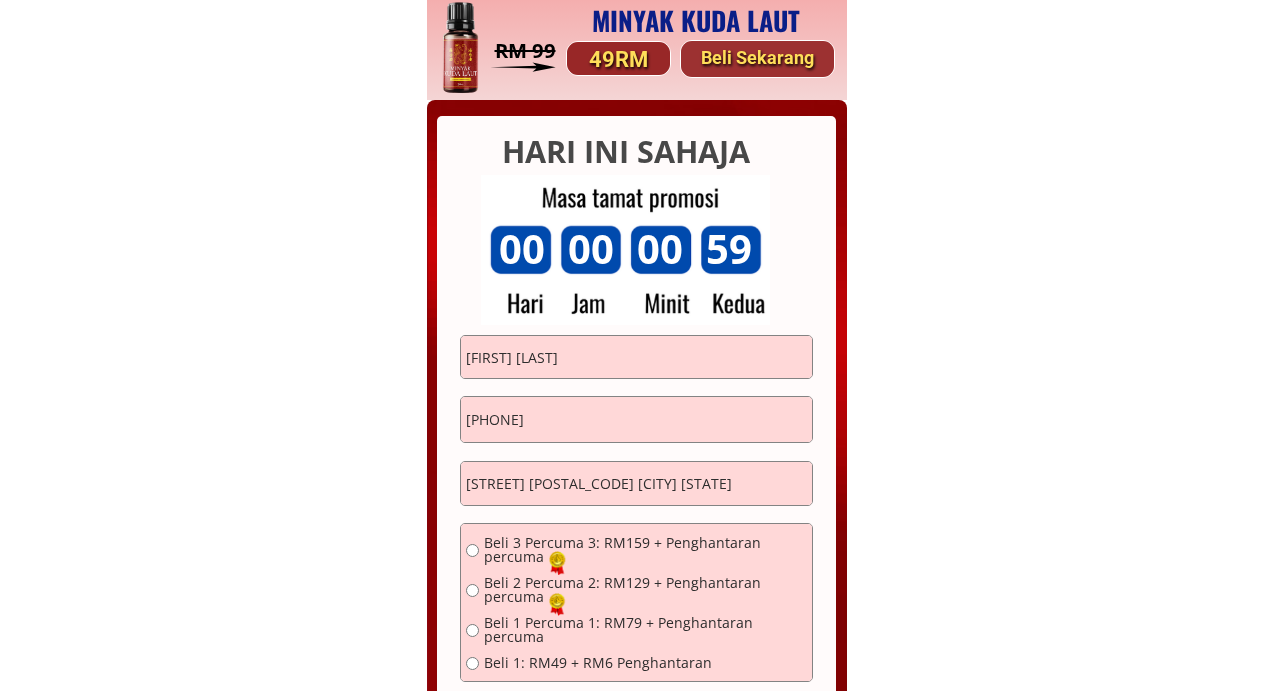 type on "[STREET] [POSTAL_CODE] [CITY] [STATE]" 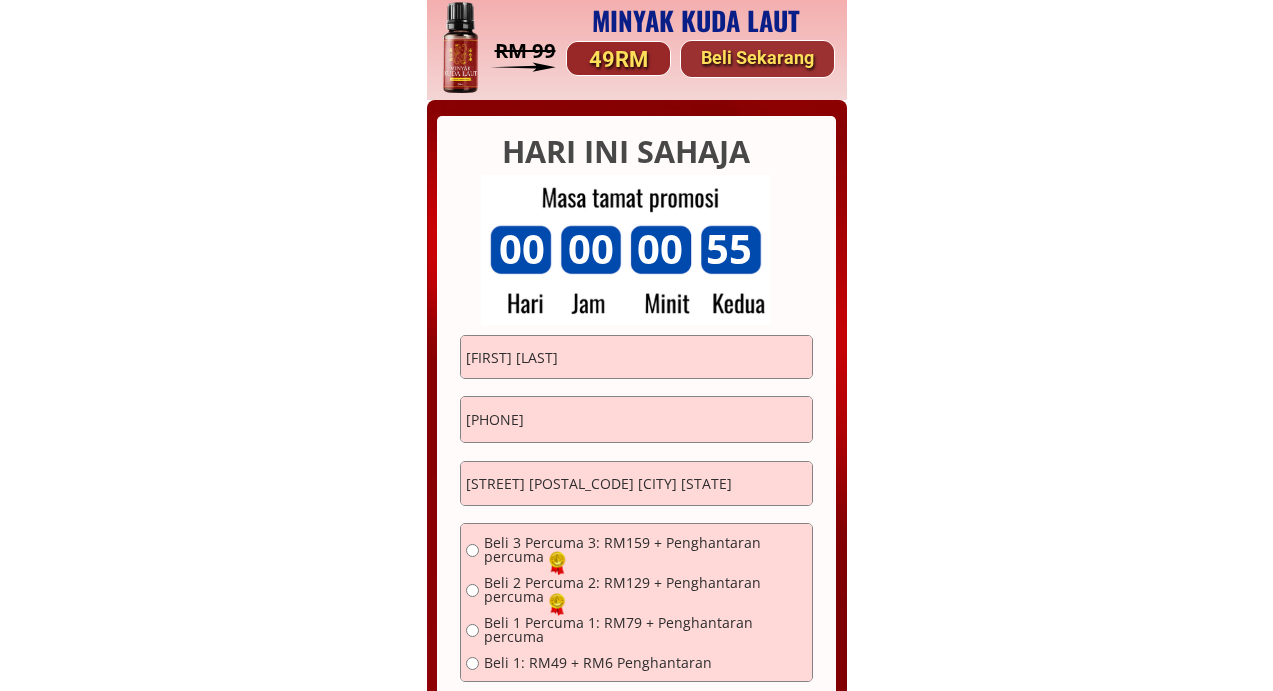 scroll, scrollTop: 0, scrollLeft: 0, axis: both 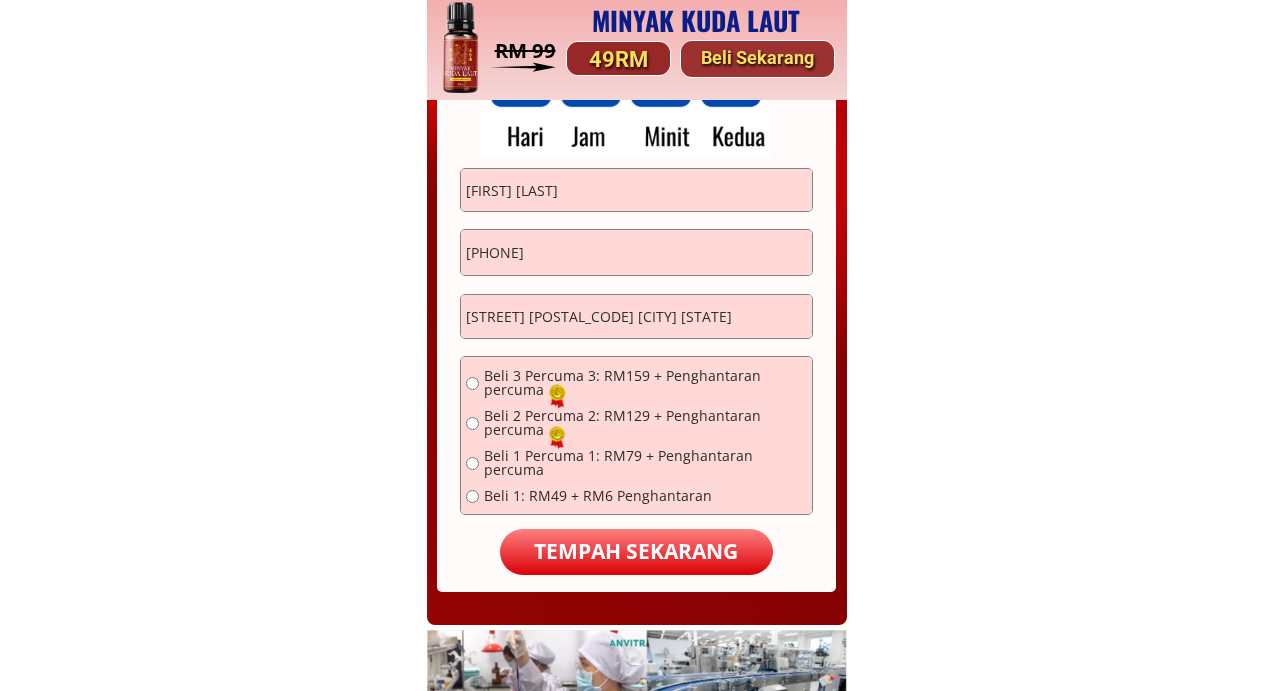 click on "Beli 1: RM49 + RM6 Penghantaran" at bounding box center (645, 383) 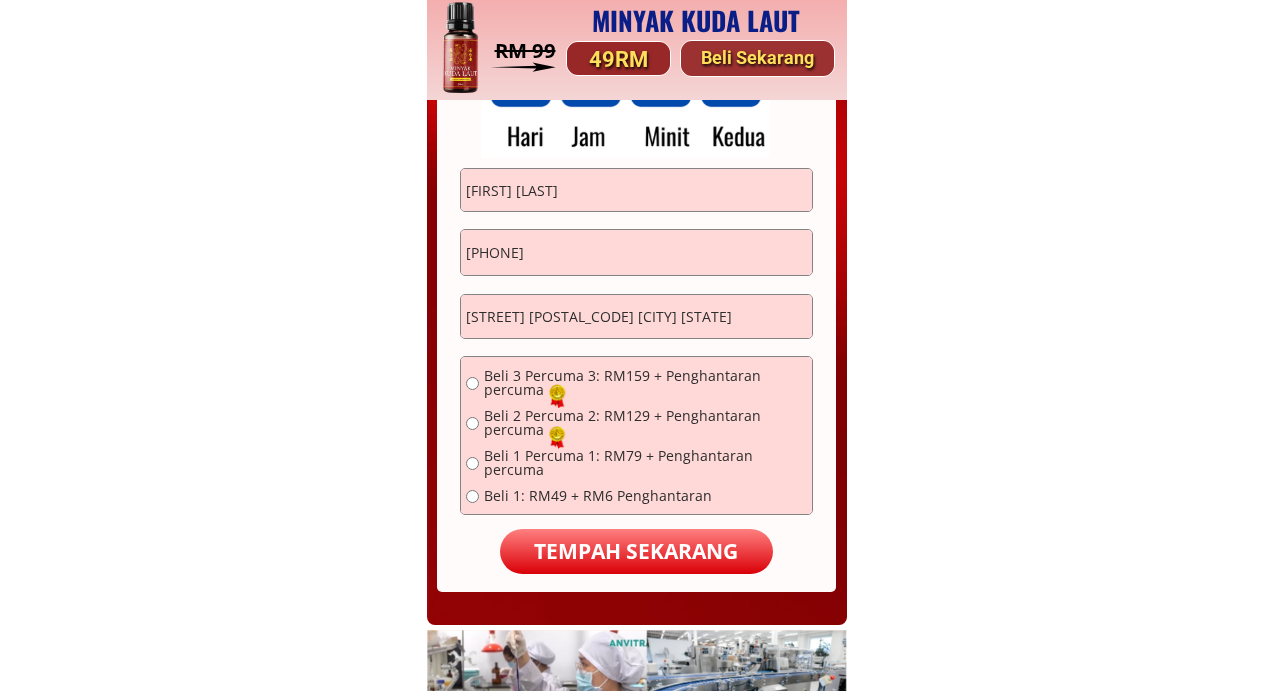 radio on "true" 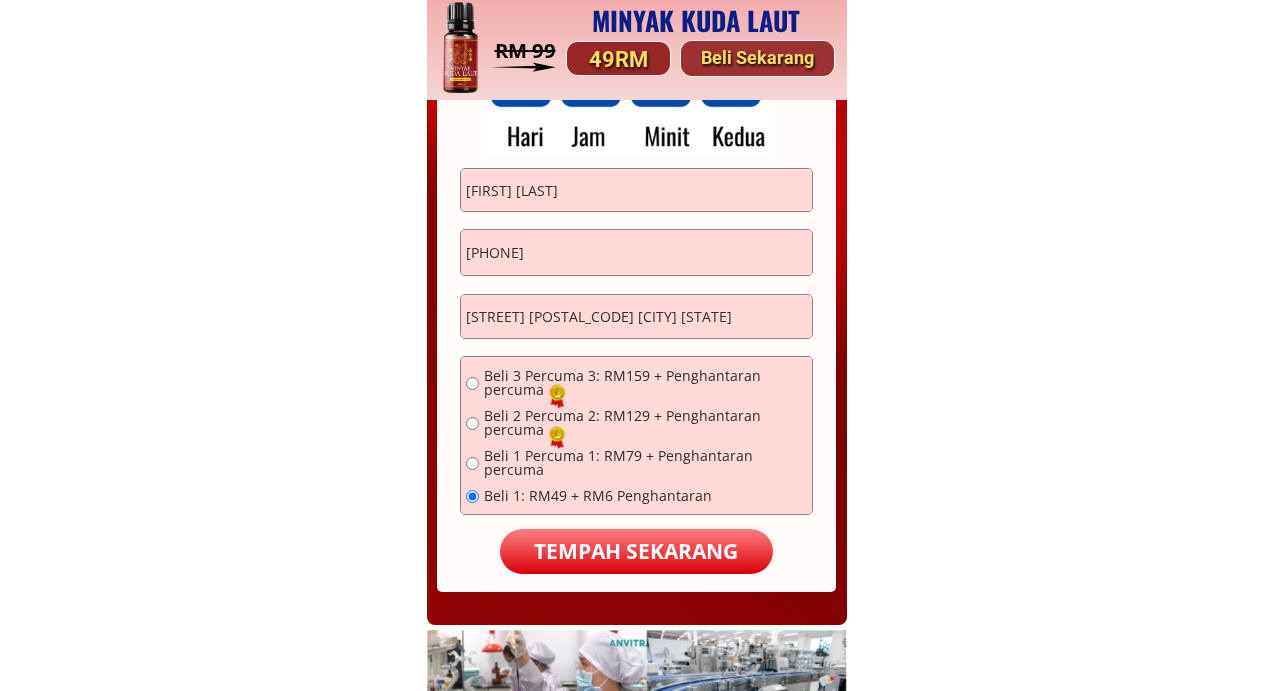 click on "TEMPAH SEKARANG" at bounding box center [636, 552] 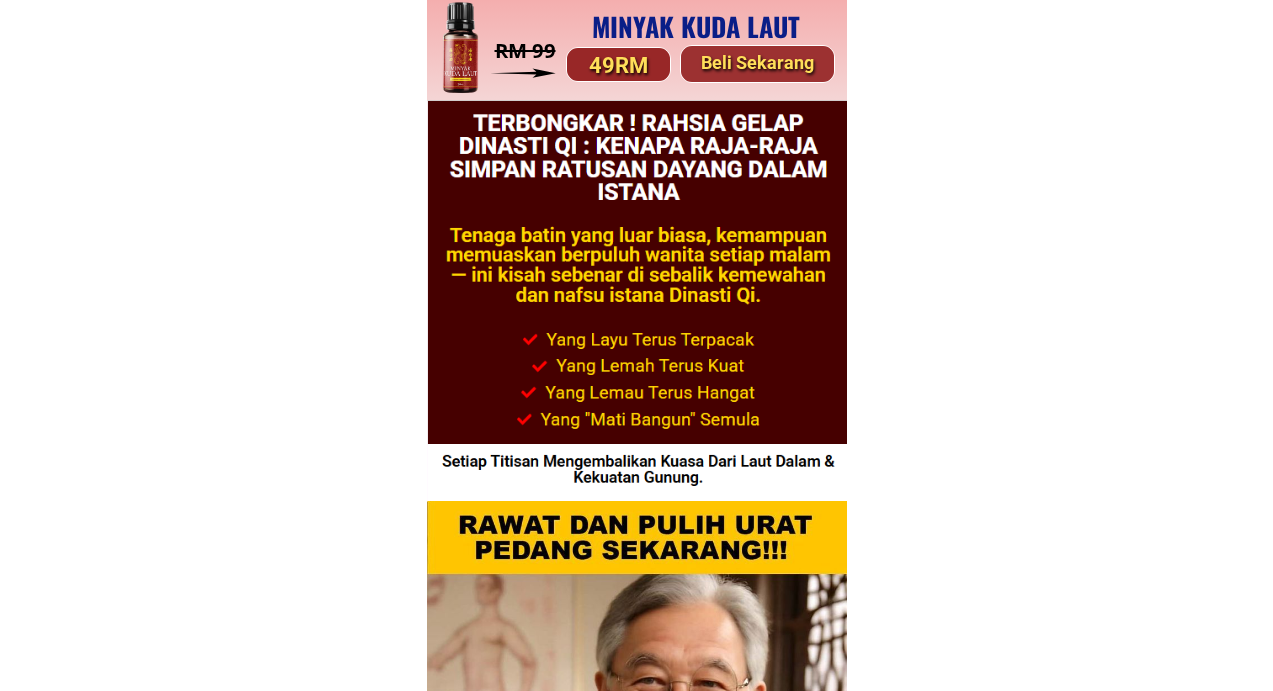scroll, scrollTop: 0, scrollLeft: 0, axis: both 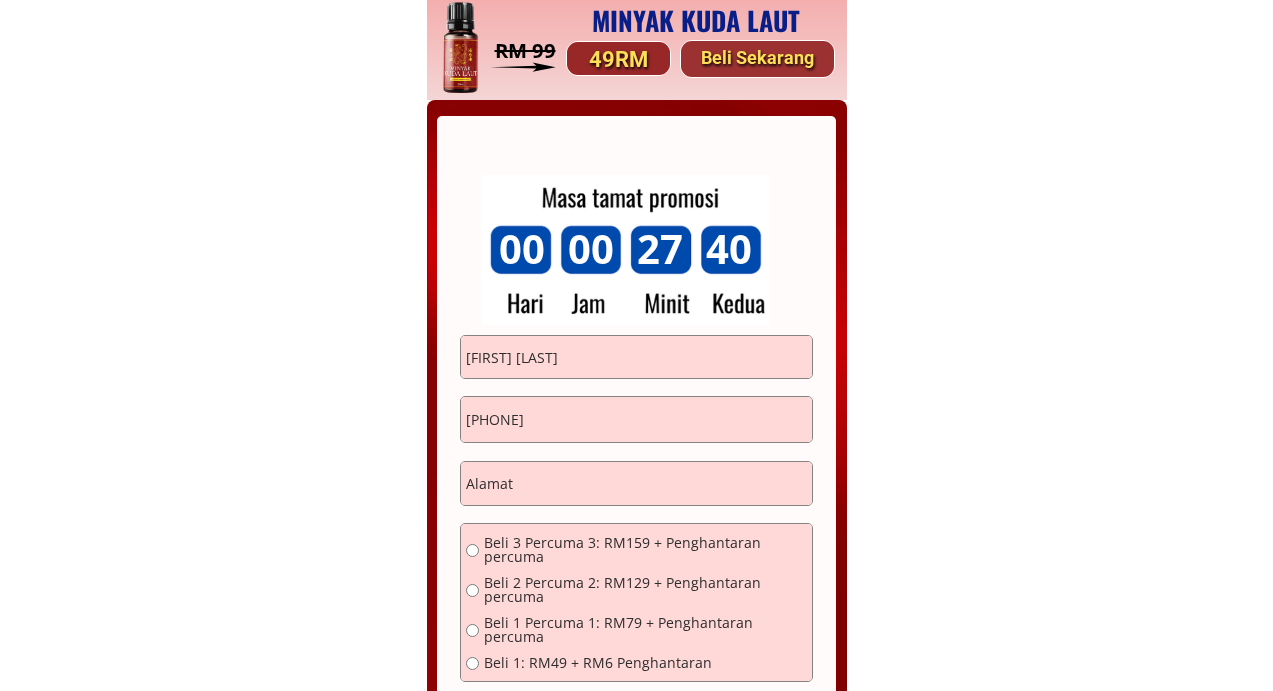 click on "[PHONE]" at bounding box center (636, 420) 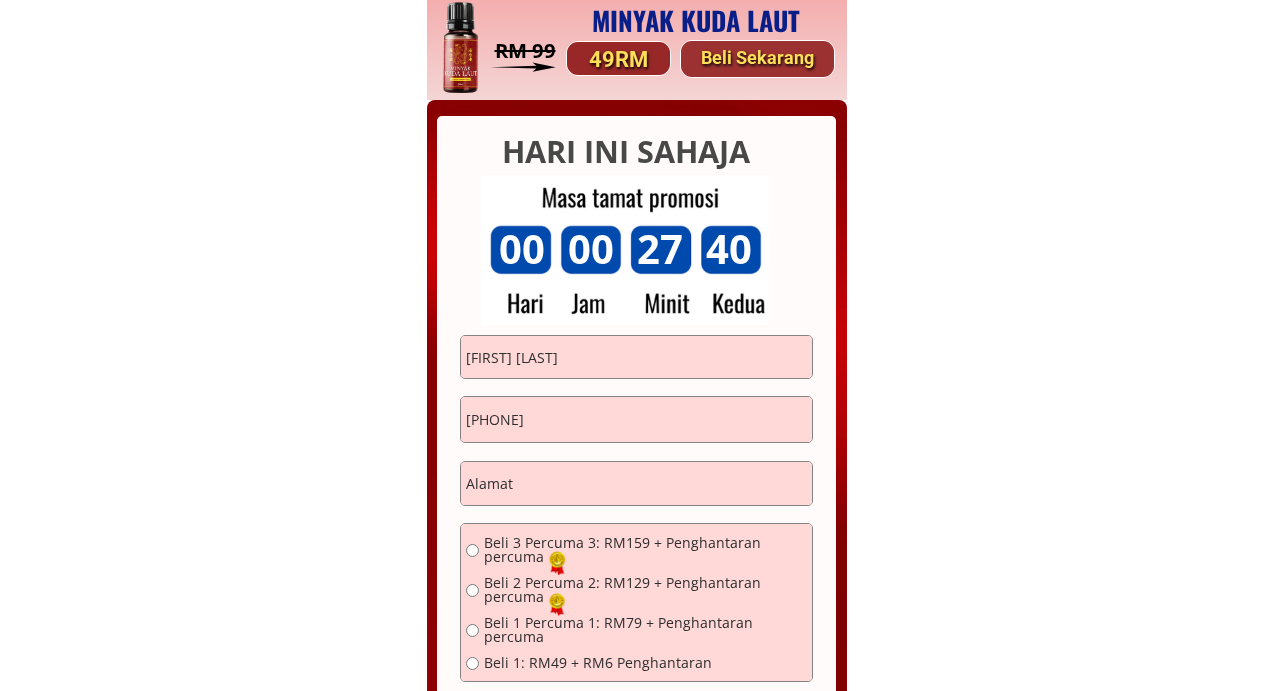 click on "[PHONE]" at bounding box center [636, 420] 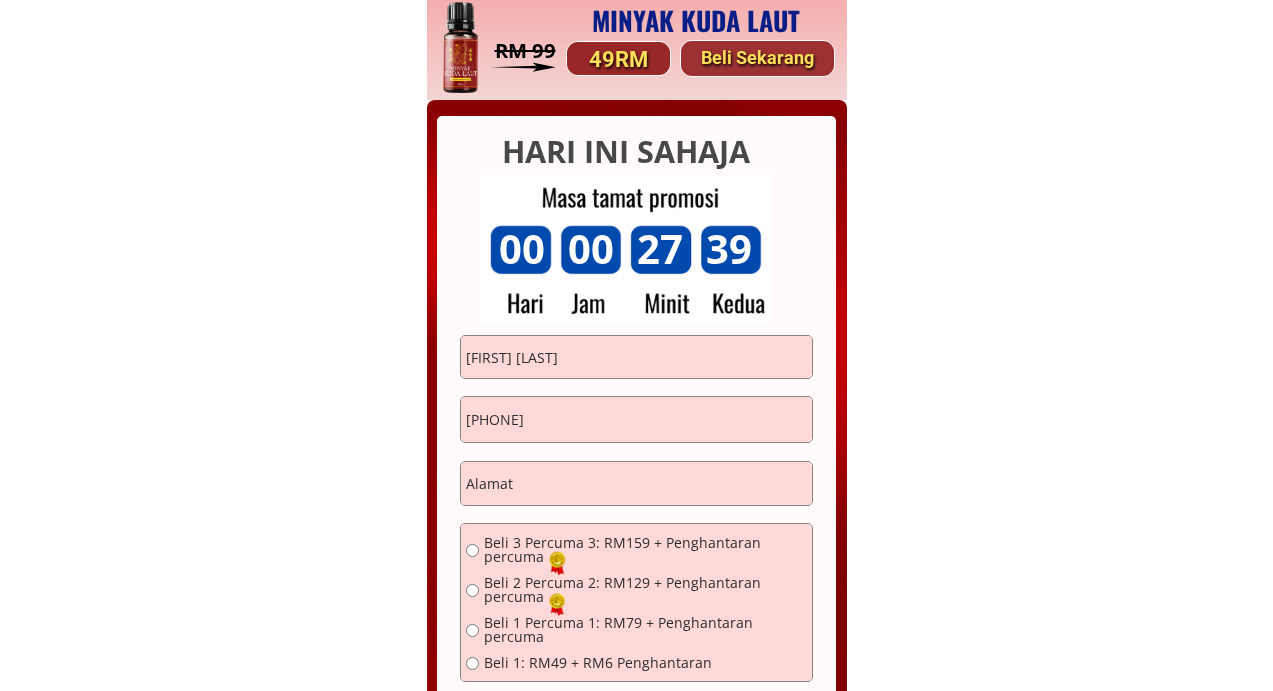 click on "019-3706915" at bounding box center (636, 420) 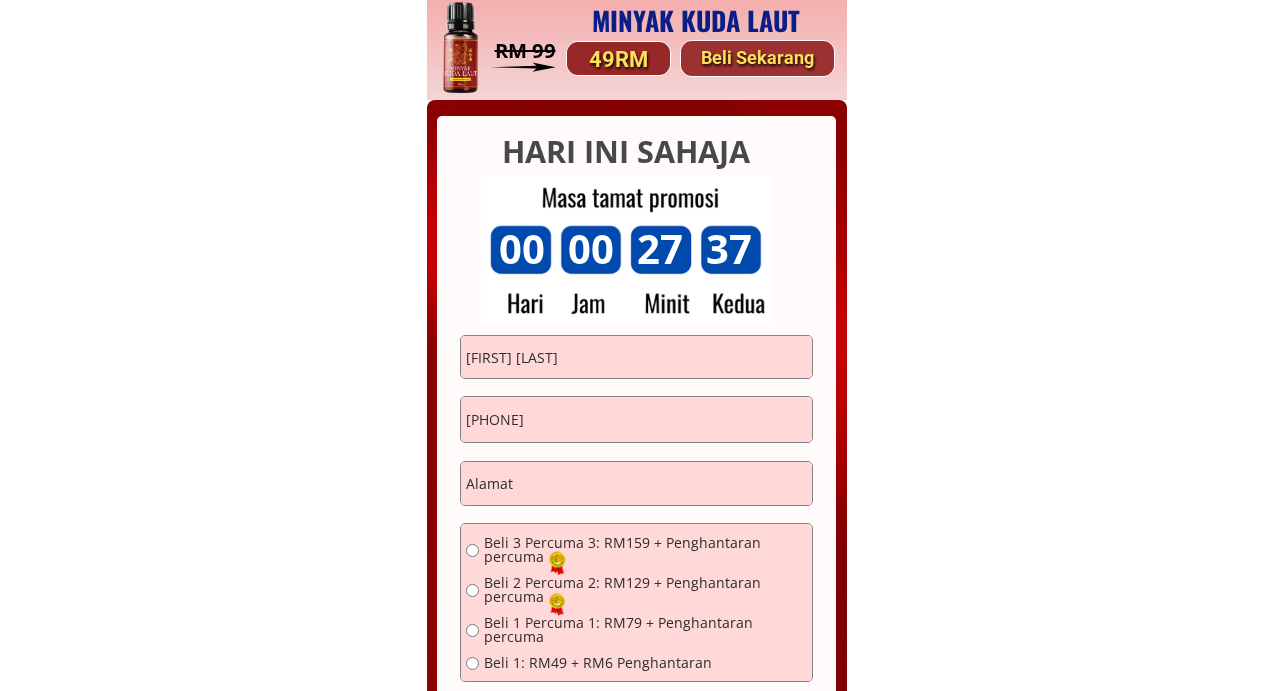 type on "0193706915" 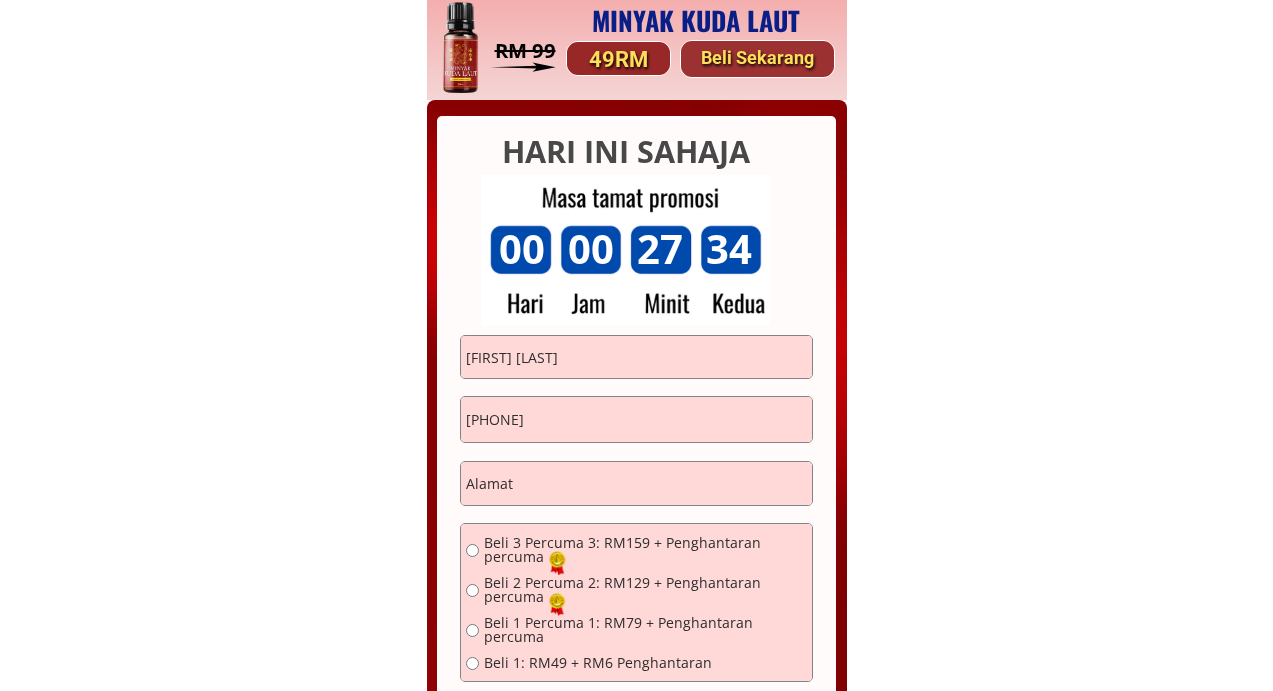click on "[FIRST] [LAST]" at bounding box center (636, 357) 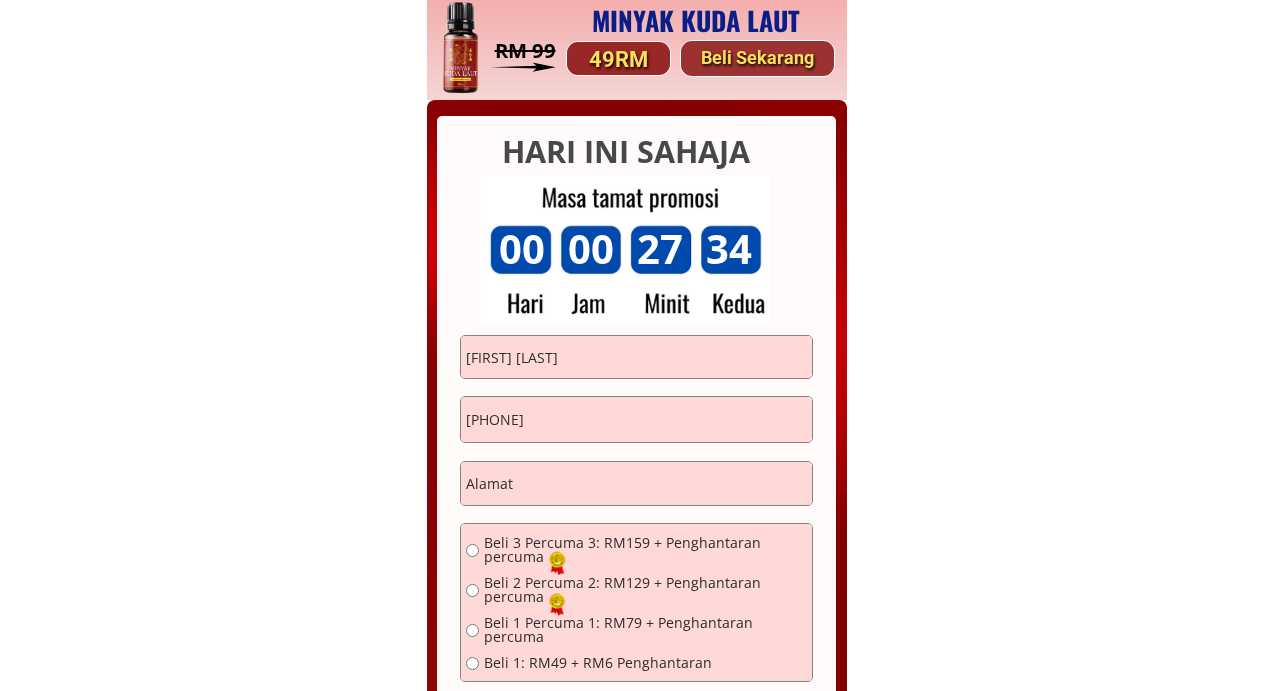 click on "[FIRST] [LAST]" at bounding box center [636, 357] 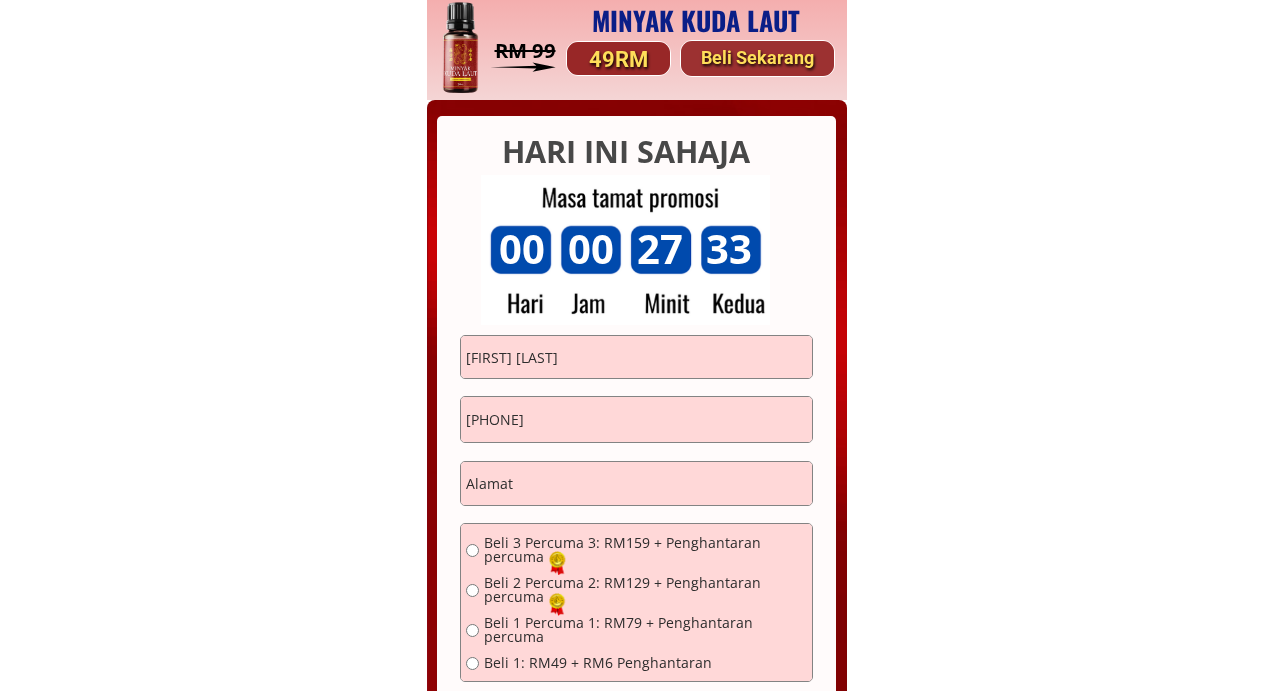 click on "[FIRST] [LAST]" at bounding box center (636, 357) 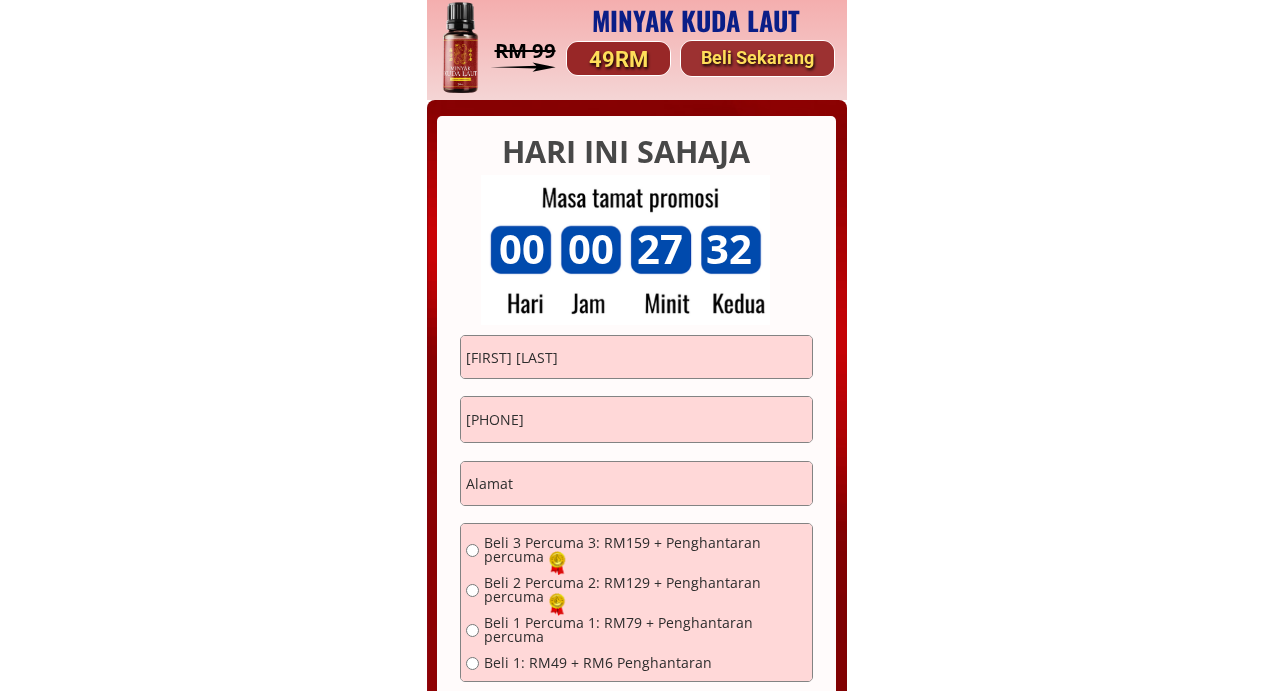 type on "Mohd Saleh" 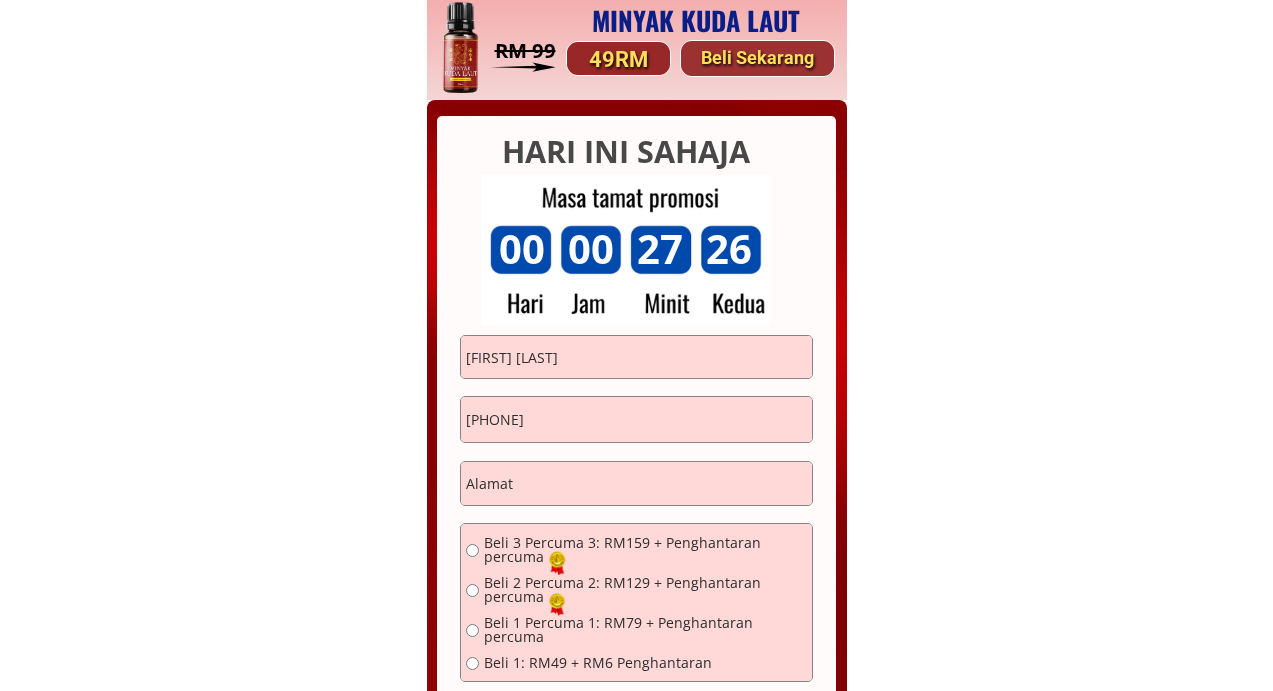click at bounding box center [636, 484] 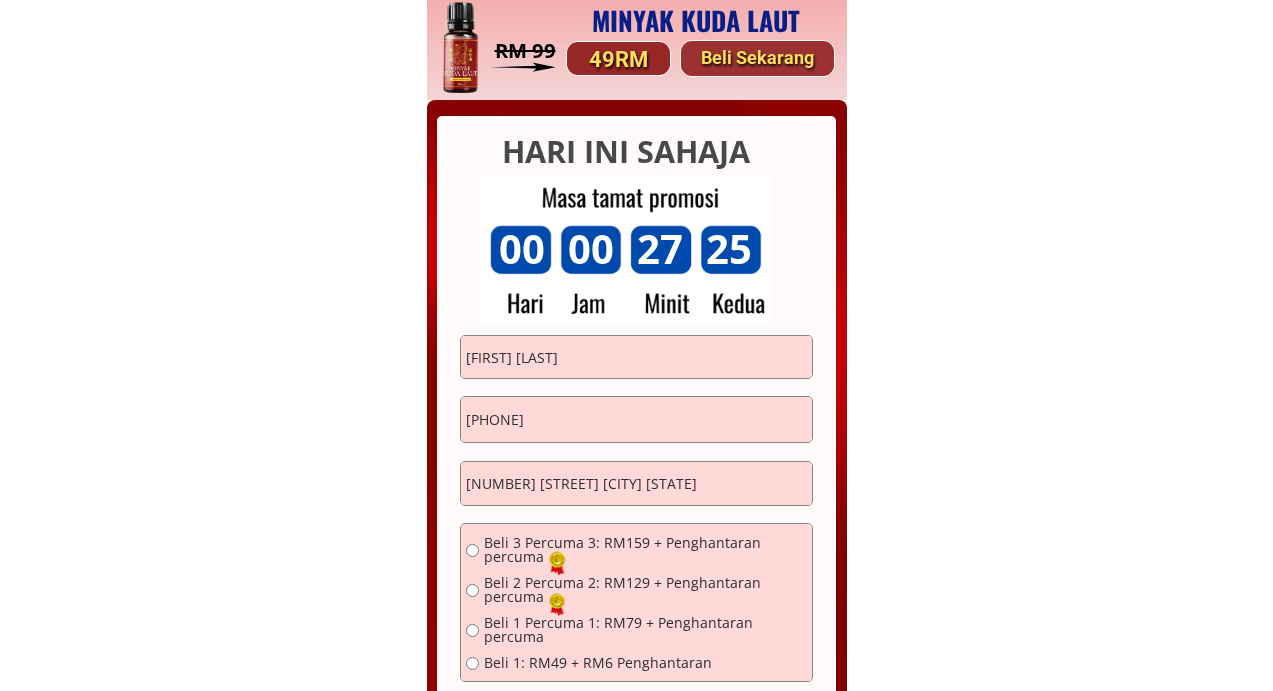 type on "45 Peringkat 3 Jln Kami Kg LBJ Seremban N.Sembilan" 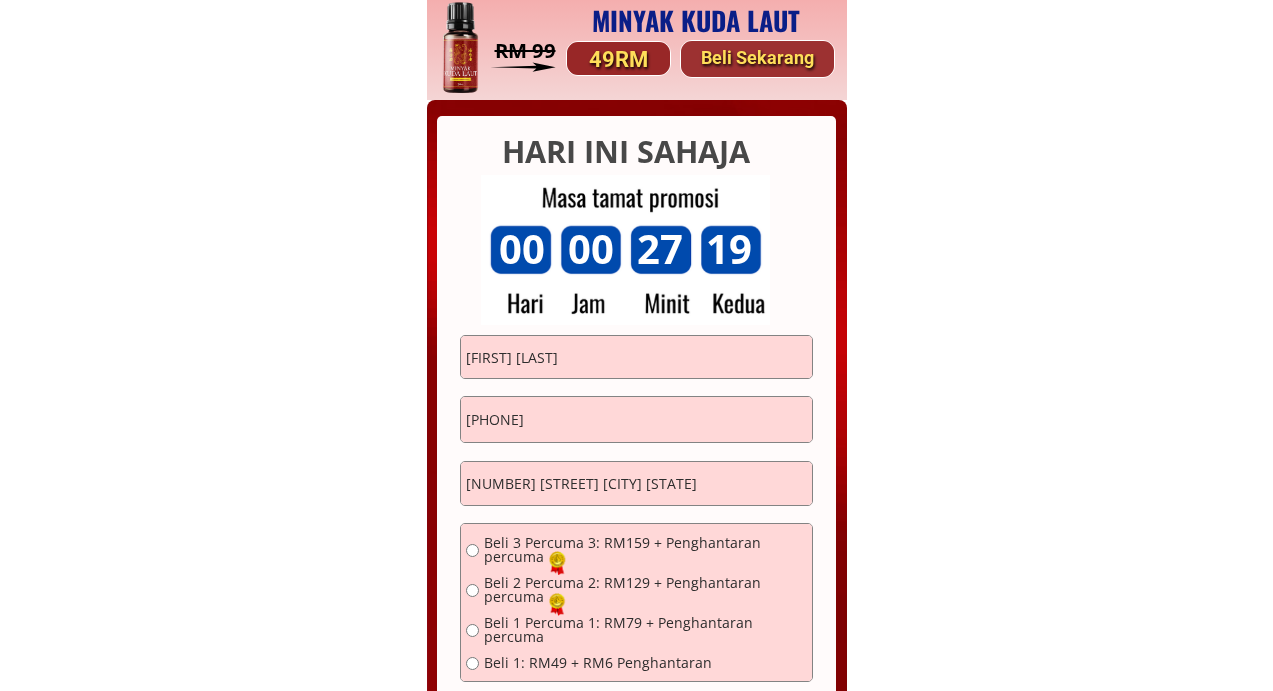 click on "Beli 1 Percuma 1: RM79 + Penghantaran percuma" at bounding box center (645, 550) 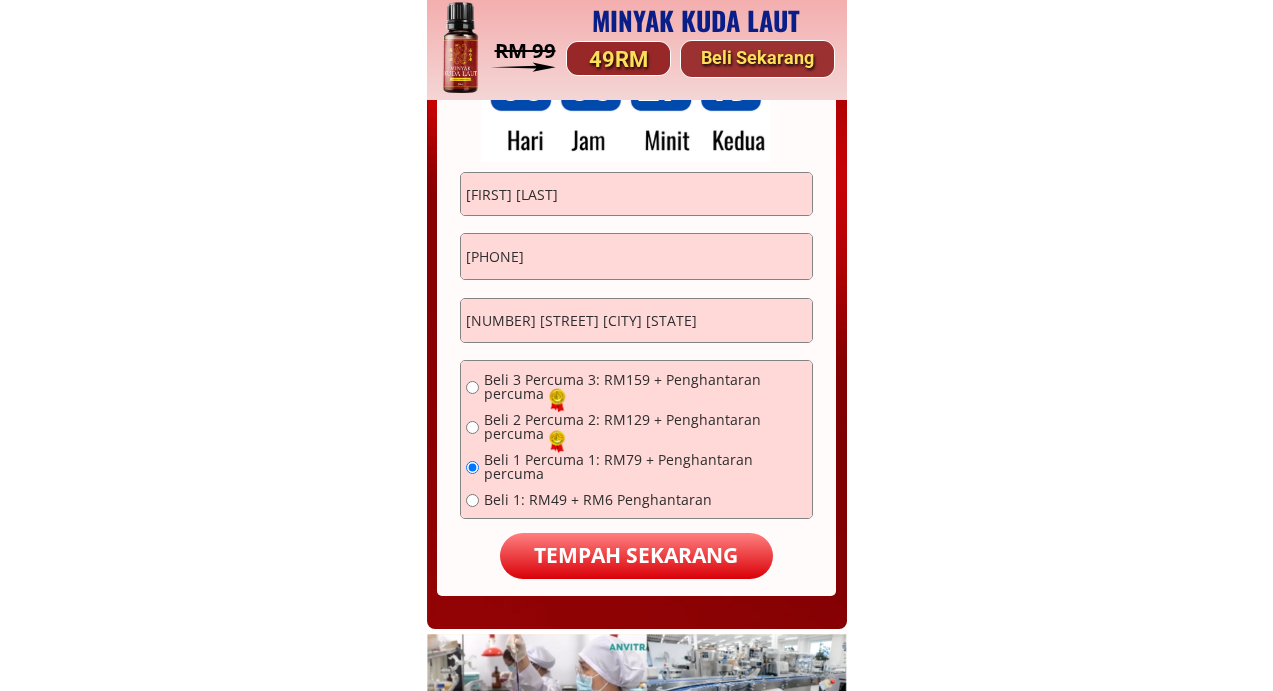 scroll, scrollTop: 15424, scrollLeft: 0, axis: vertical 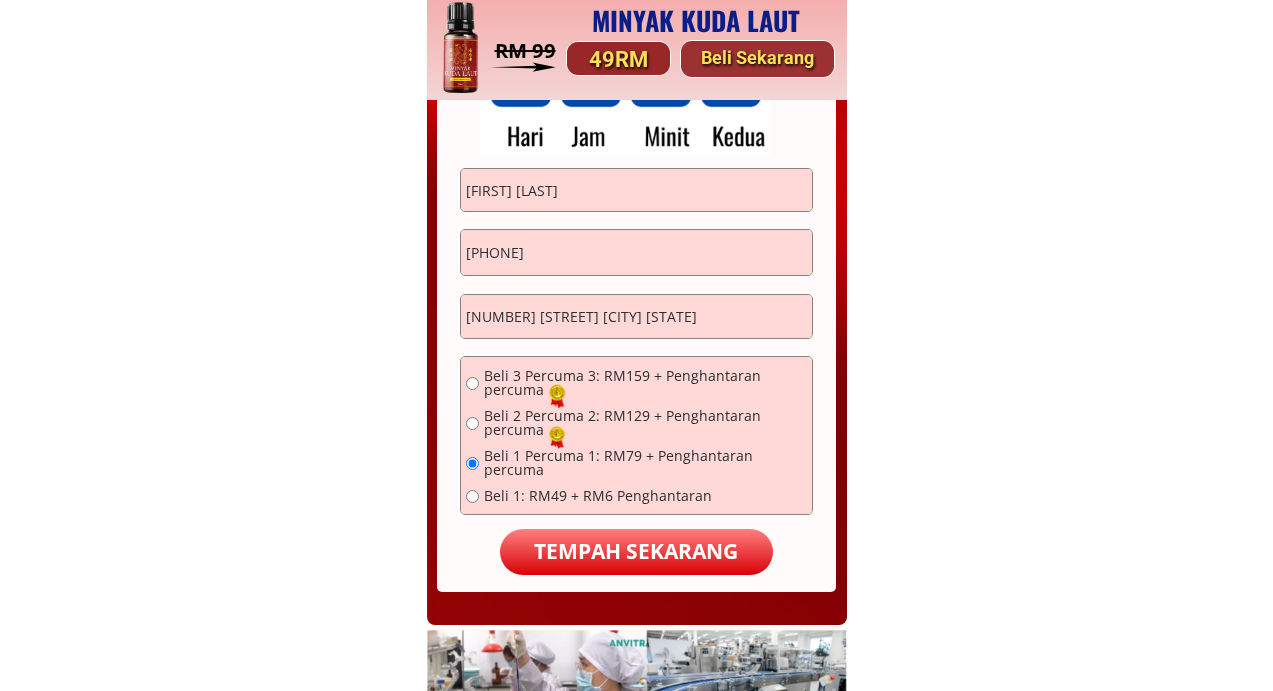 click on "TEMPAH SEKARANG" at bounding box center (636, 552) 